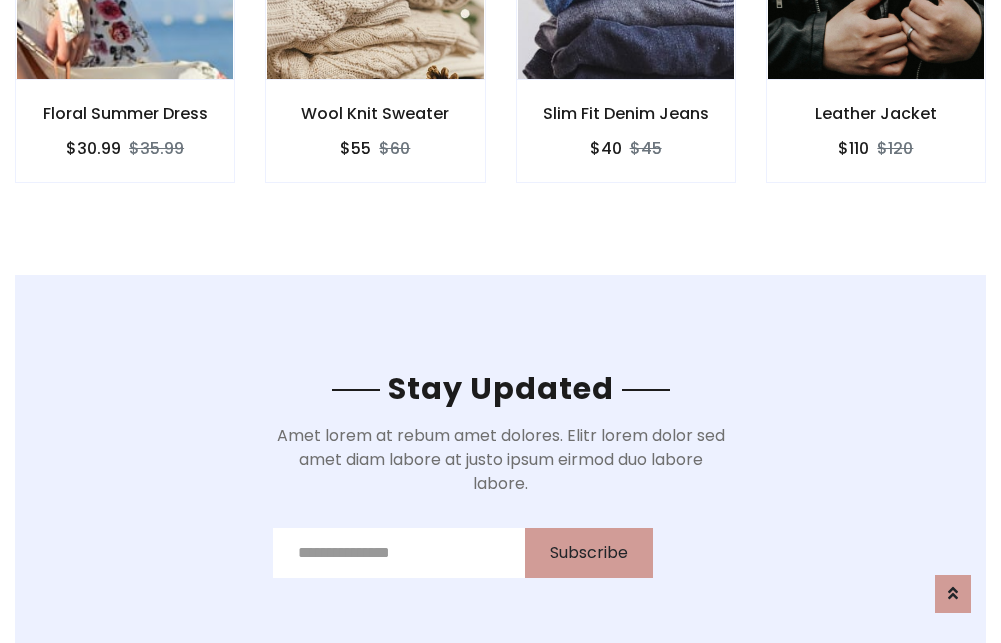 scroll, scrollTop: 3012, scrollLeft: 0, axis: vertical 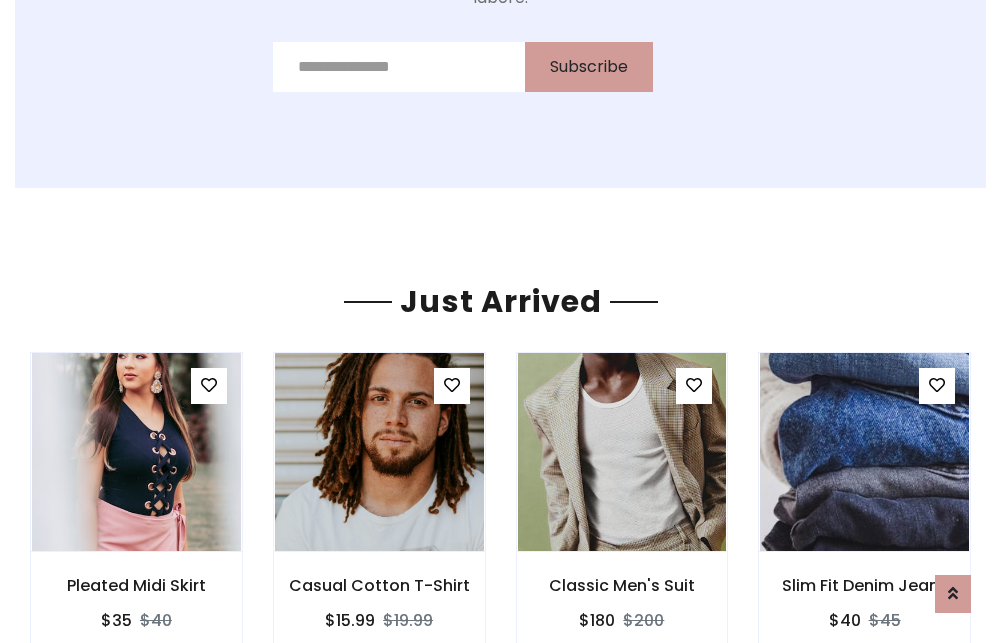 click on "Slim Fit Denim Jeans
$40
$45" at bounding box center (626, -441) 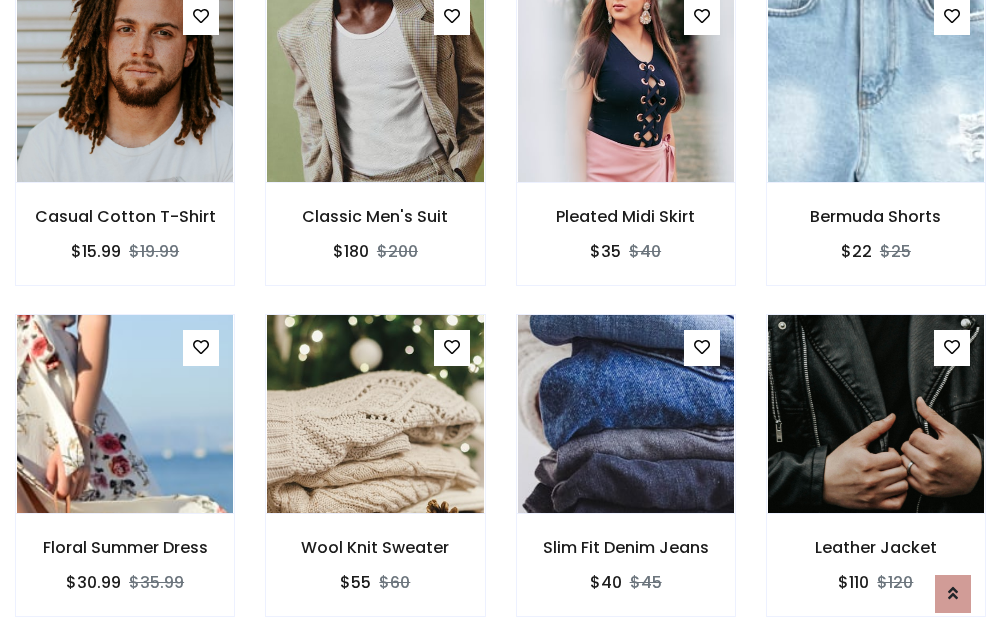 click on "Slim Fit Denim Jeans
$40
$45" at bounding box center [626, 479] 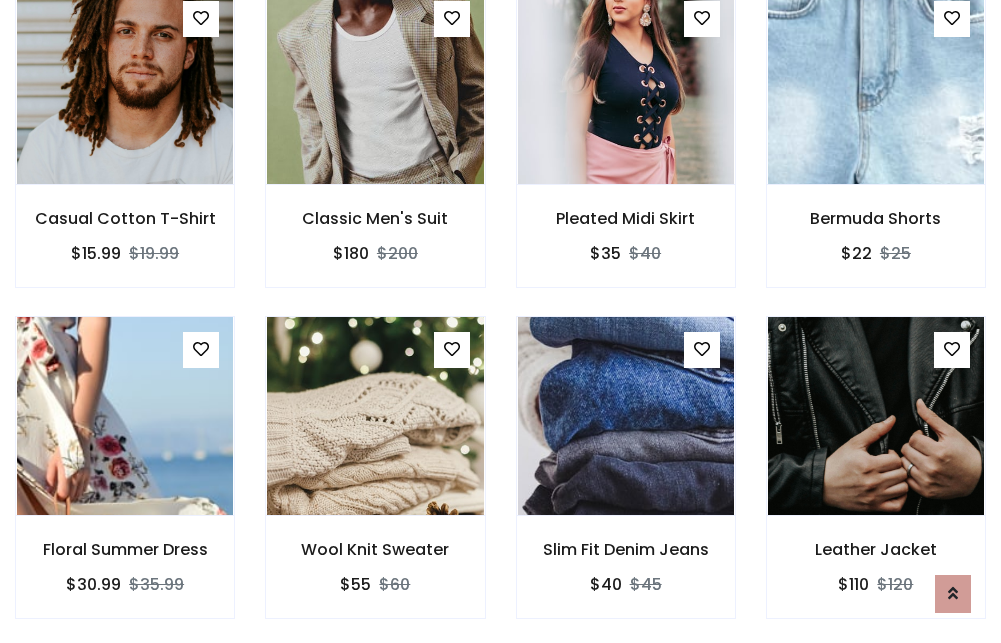 click on "Slim Fit Denim Jeans
$40
$45" at bounding box center (626, 481) 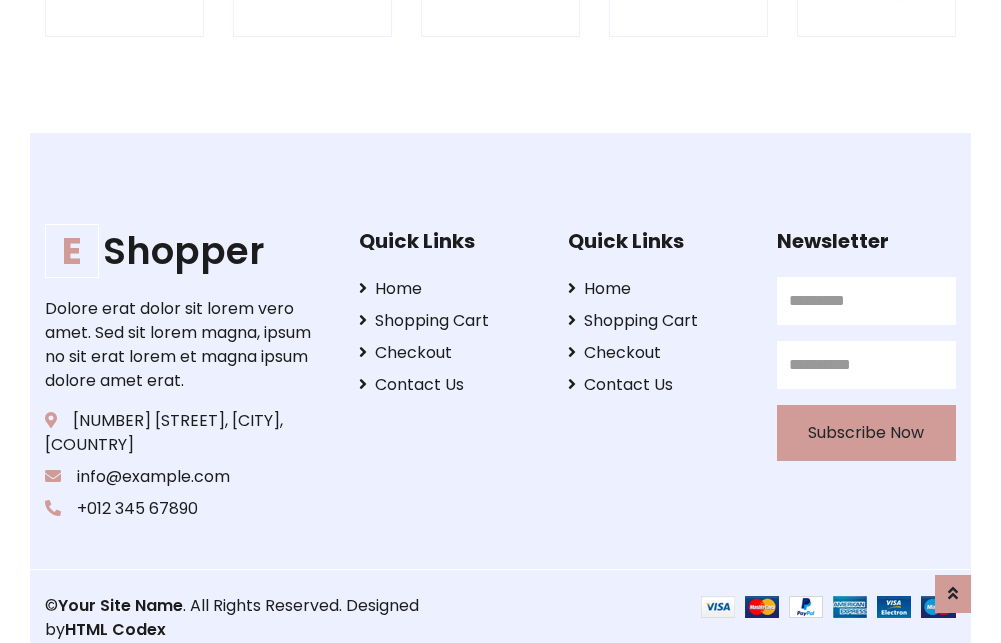 scroll, scrollTop: 3807, scrollLeft: 0, axis: vertical 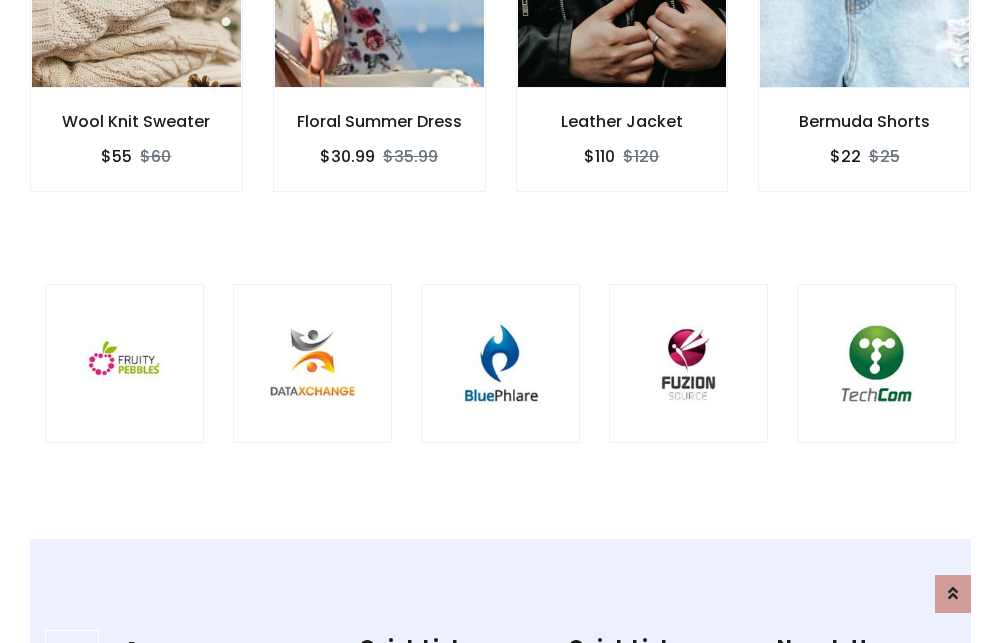 click at bounding box center [500, 363] 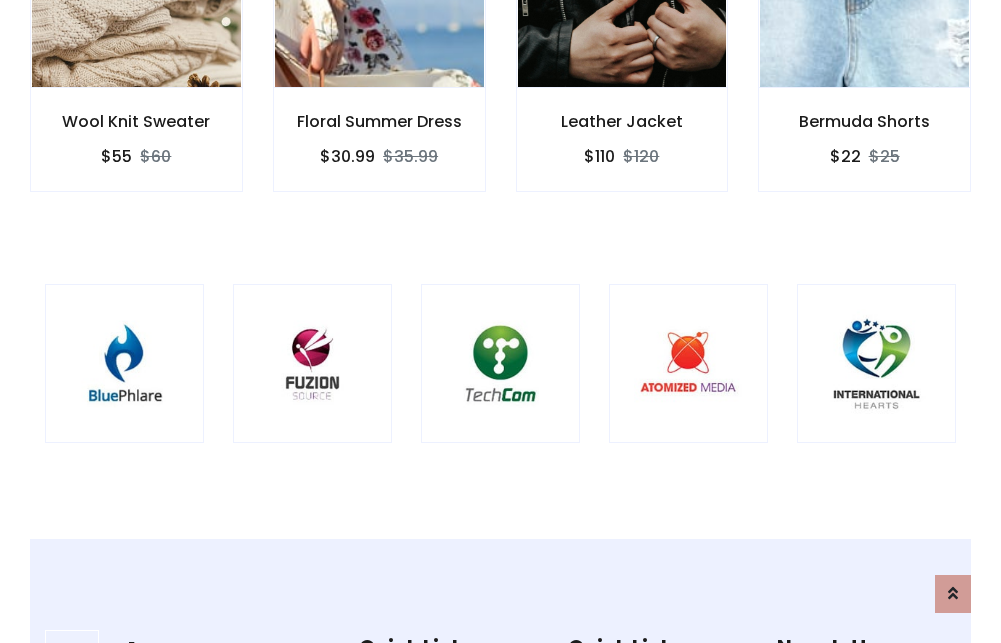 click at bounding box center [500, 363] 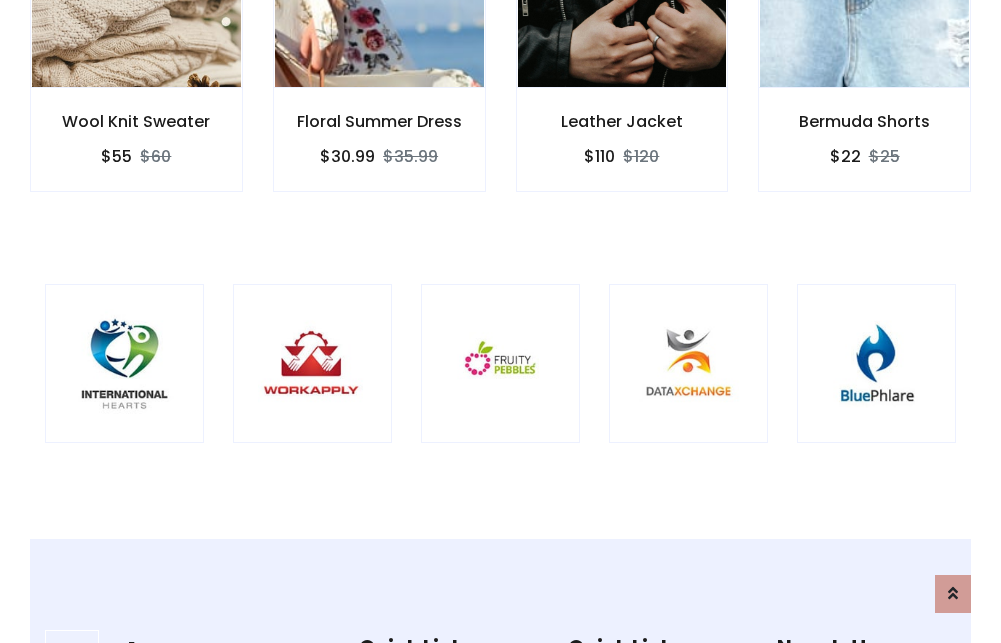 click at bounding box center [500, 363] 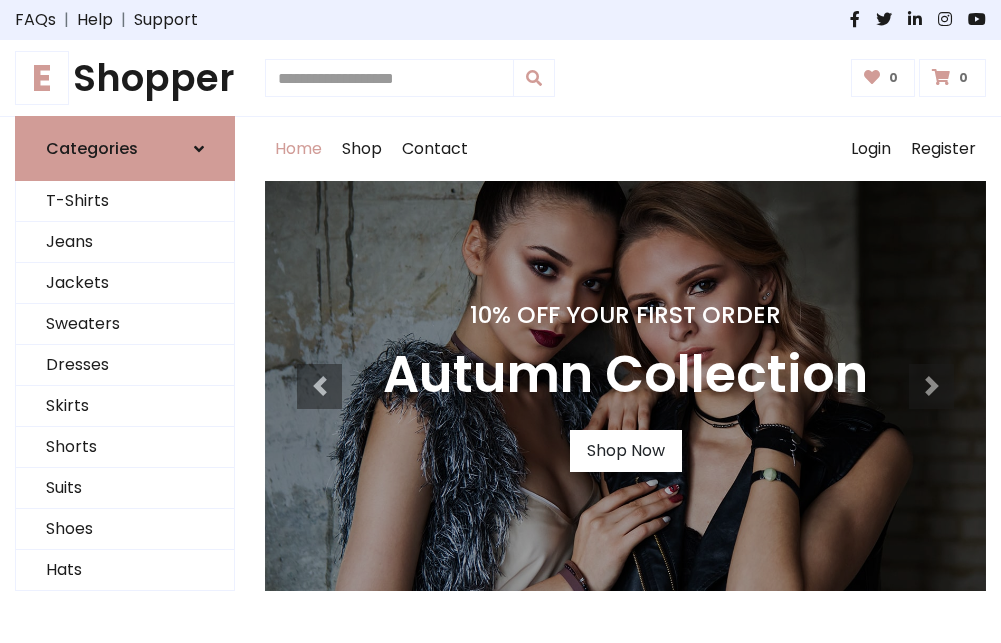 scroll, scrollTop: 0, scrollLeft: 0, axis: both 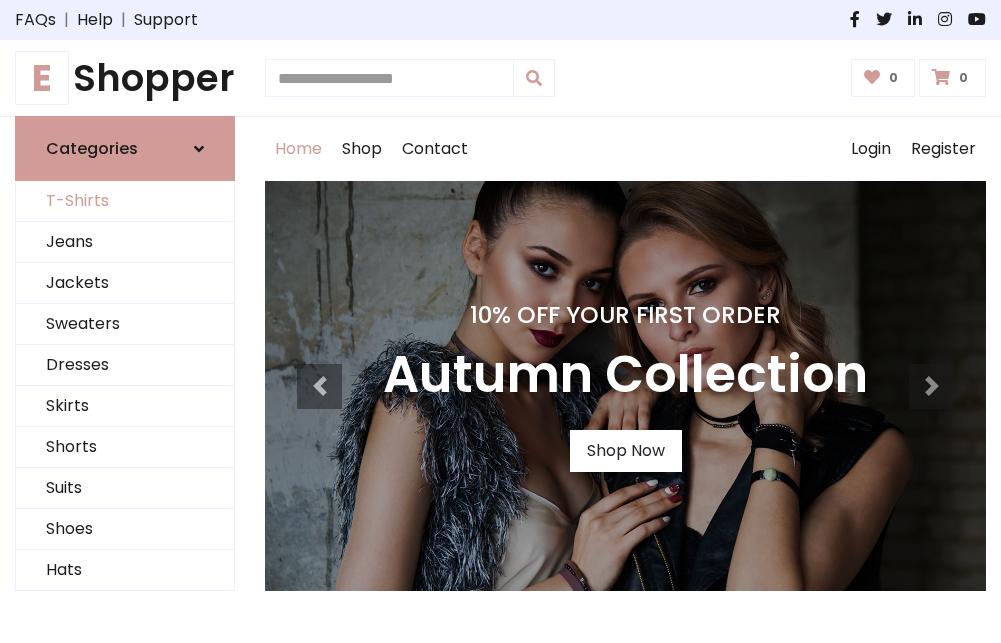 click on "T-Shirts" at bounding box center [125, 201] 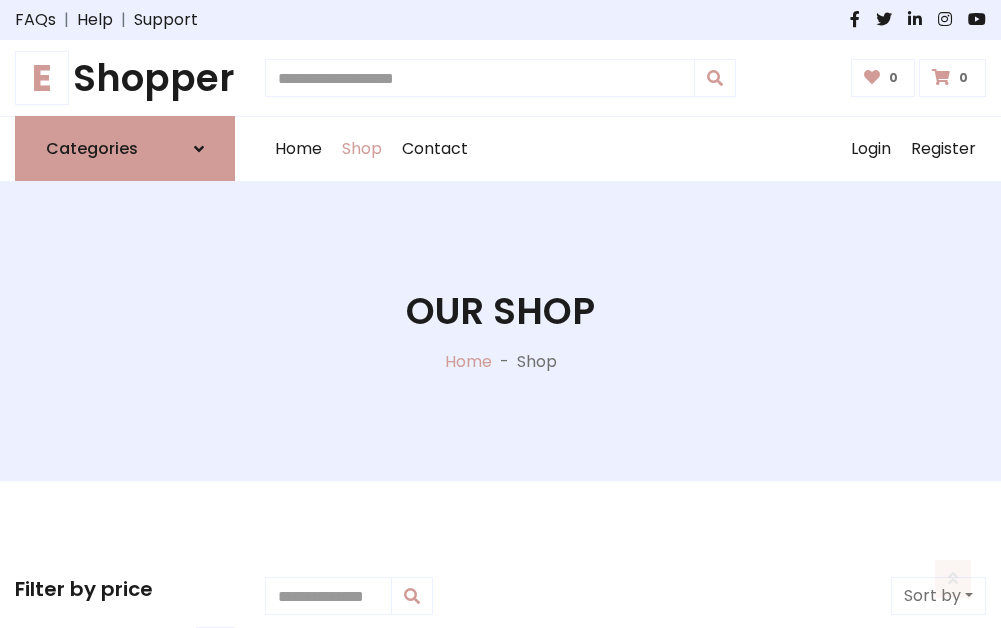scroll, scrollTop: 802, scrollLeft: 0, axis: vertical 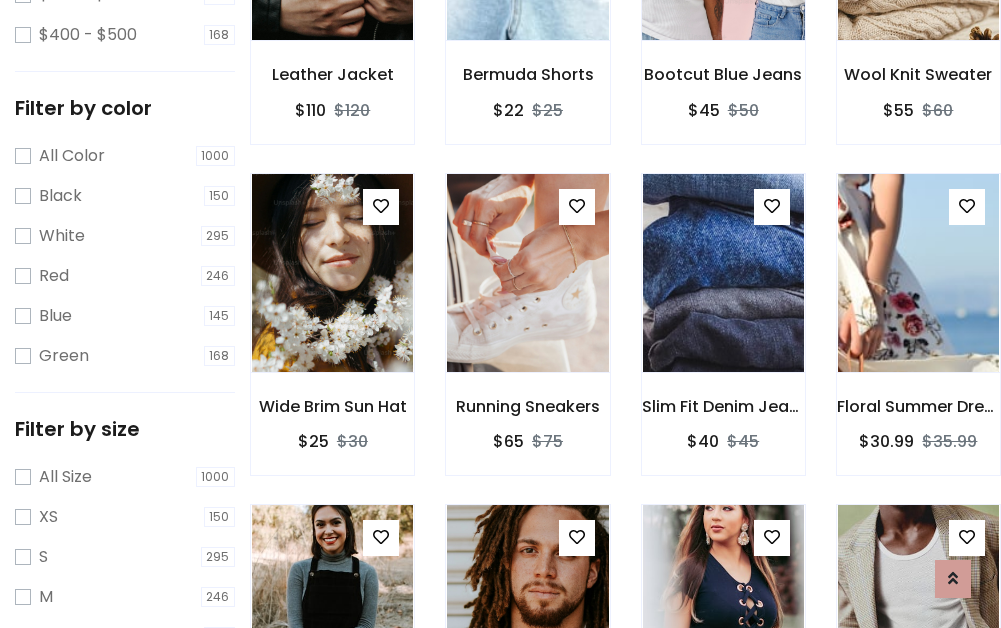 click at bounding box center (723, -59) 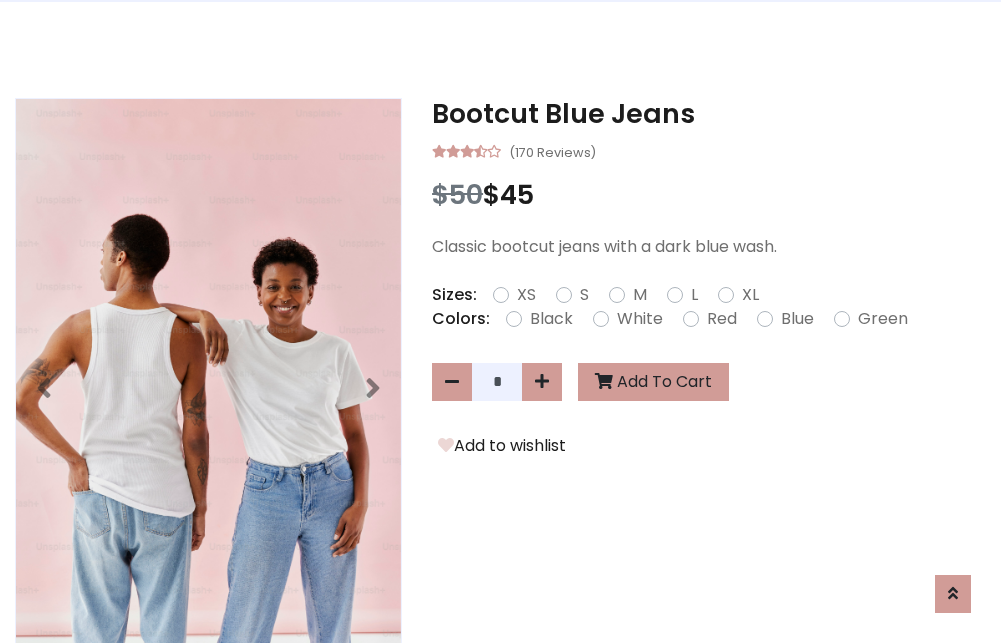 scroll, scrollTop: 0, scrollLeft: 0, axis: both 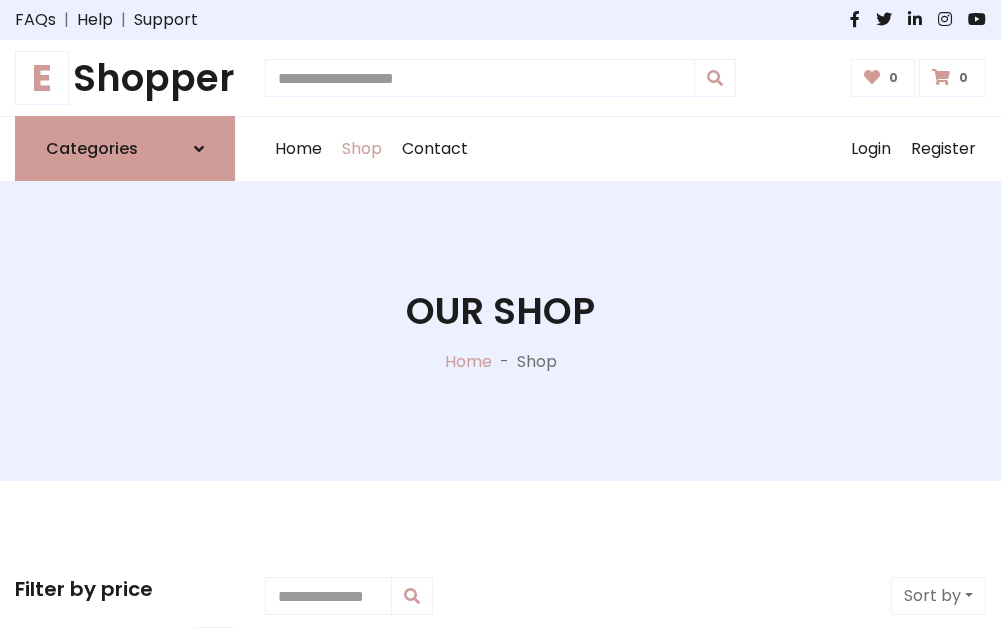 click on "E Shopper" at bounding box center [125, 78] 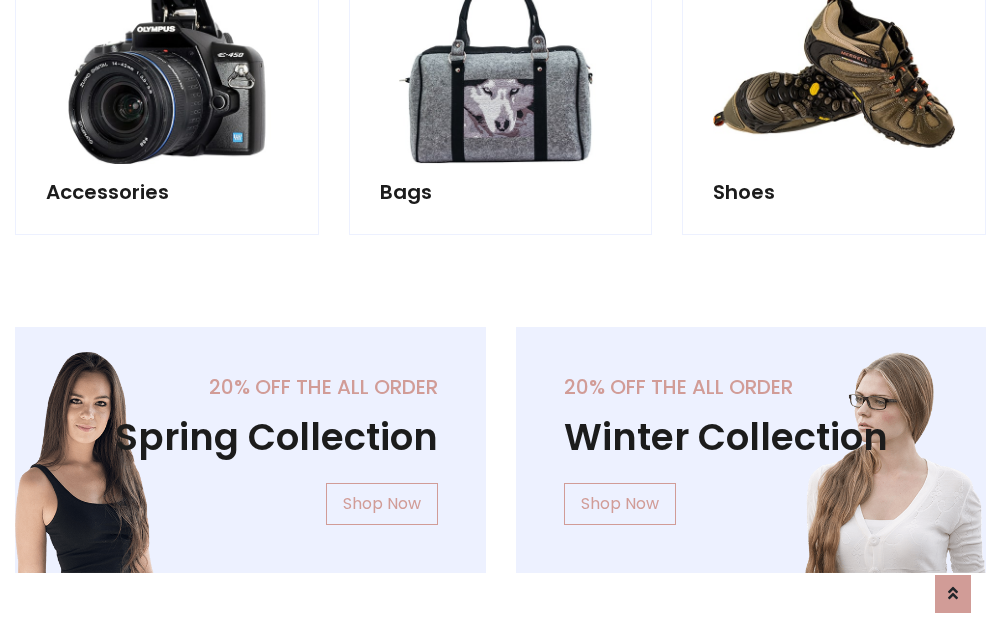 scroll, scrollTop: 1943, scrollLeft: 0, axis: vertical 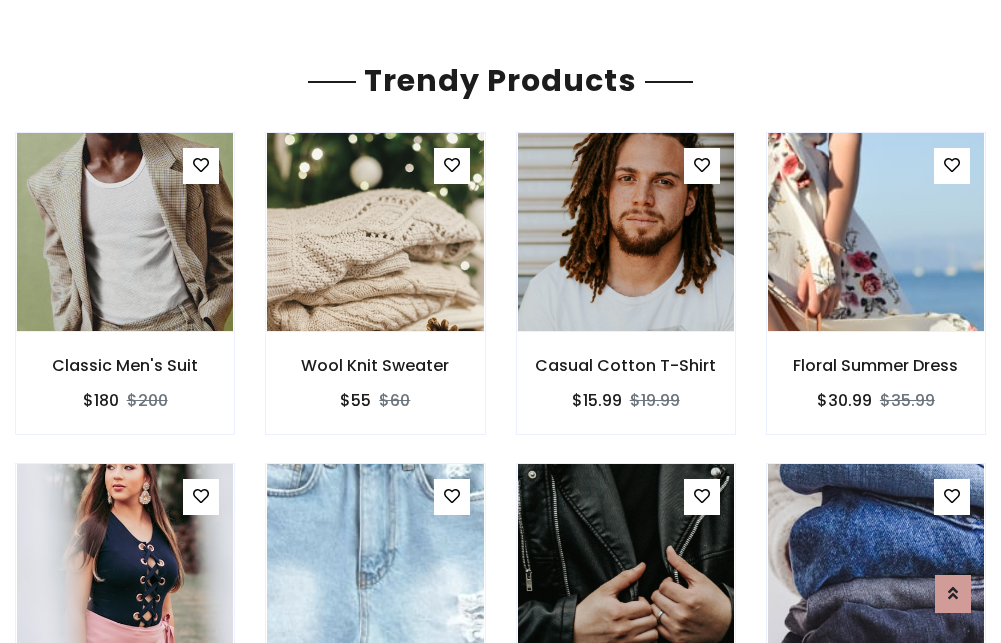 click on "Shop" at bounding box center (362, -1794) 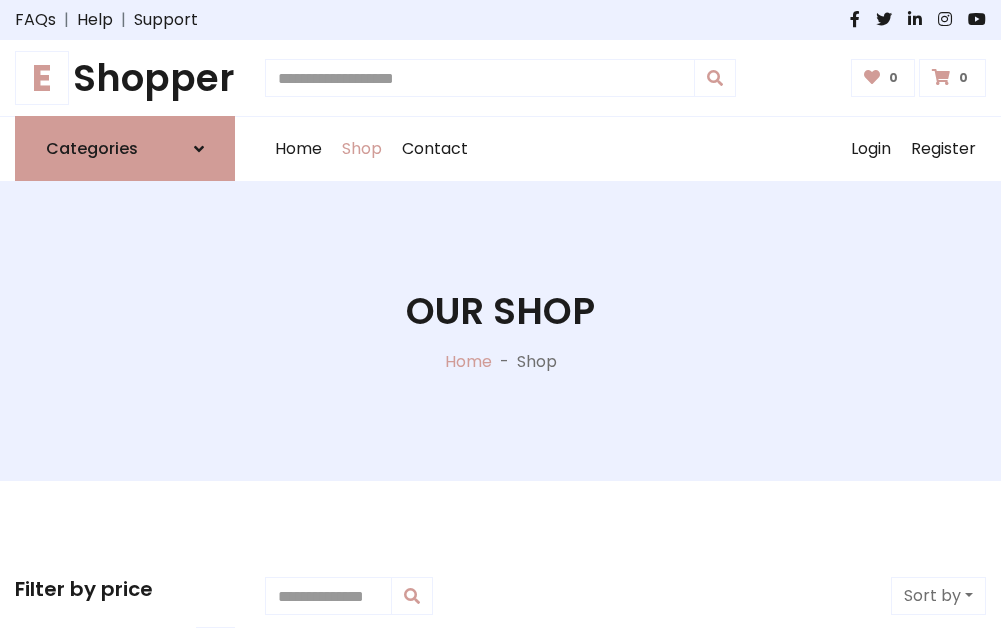 scroll, scrollTop: 0, scrollLeft: 0, axis: both 